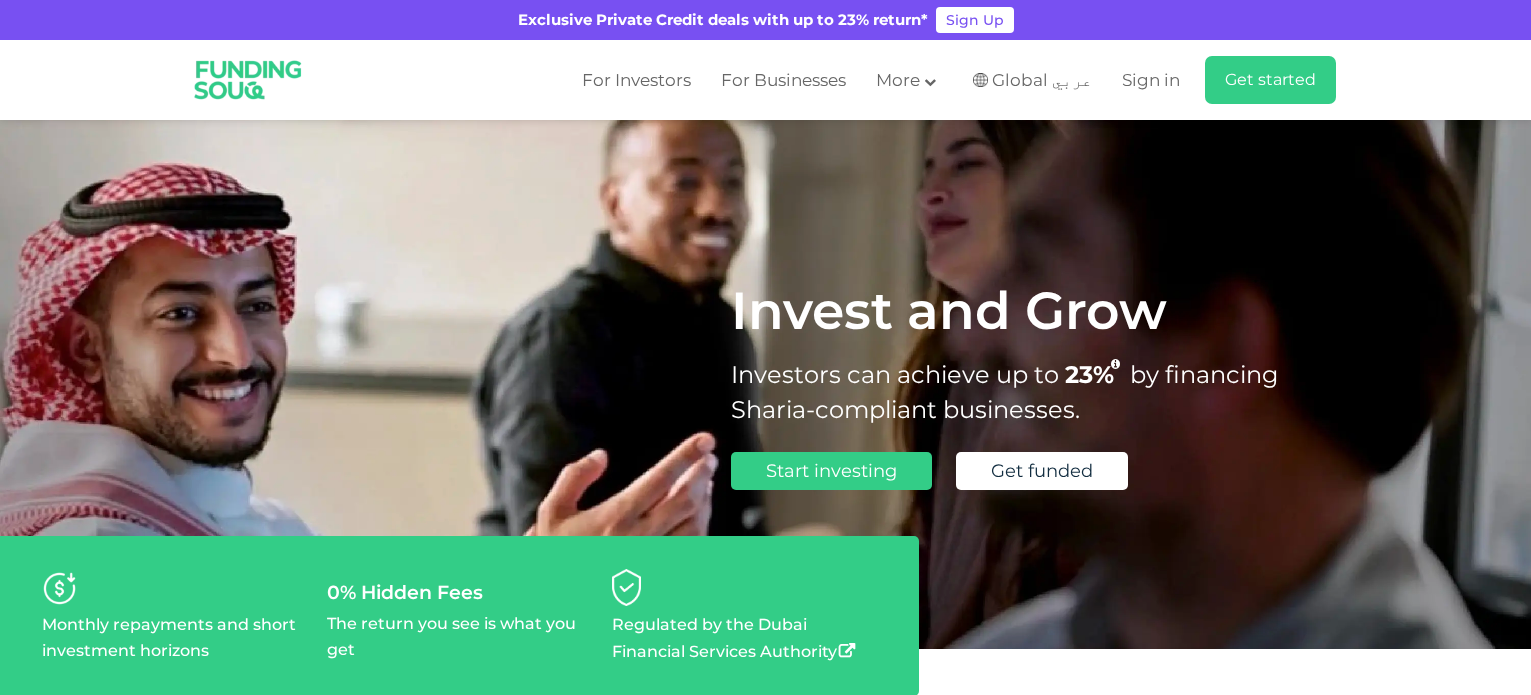 scroll, scrollTop: 0, scrollLeft: 0, axis: both 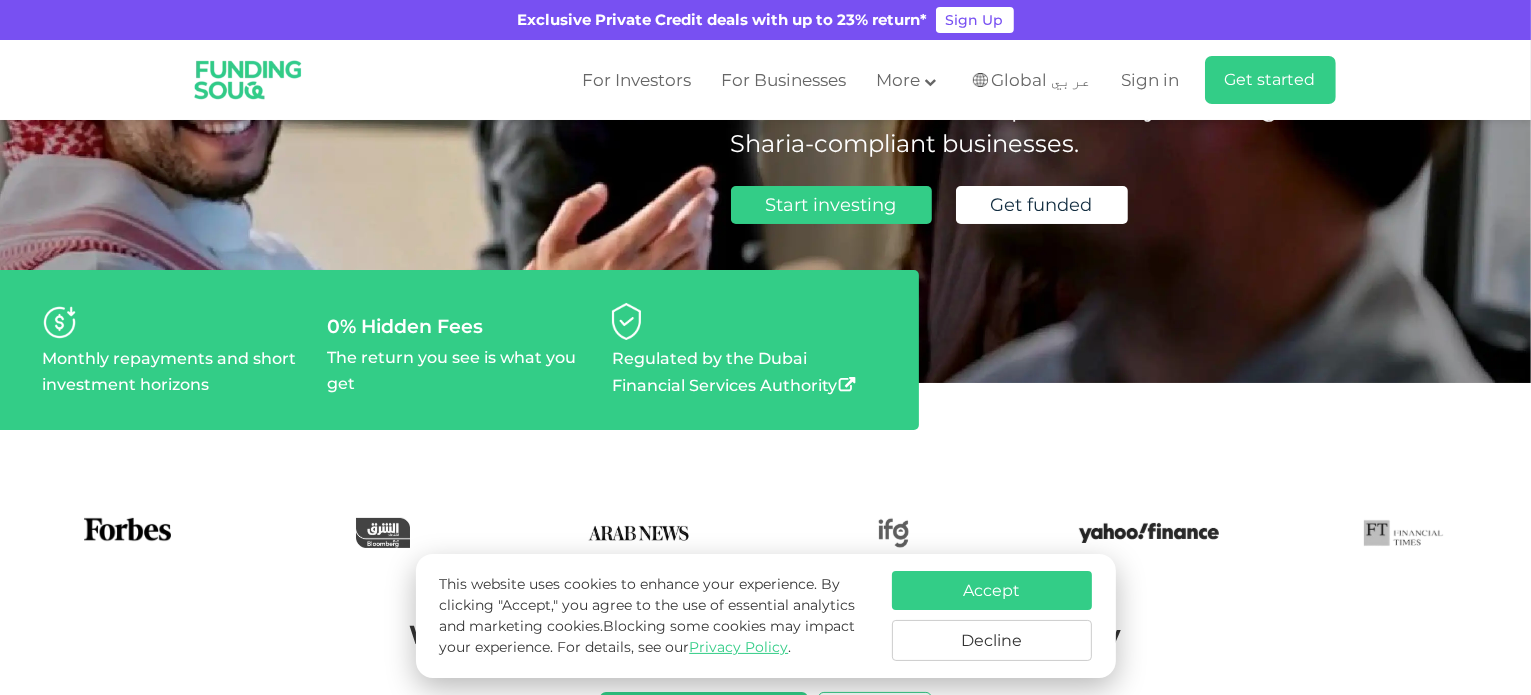 click on "Decline" at bounding box center (992, 640) 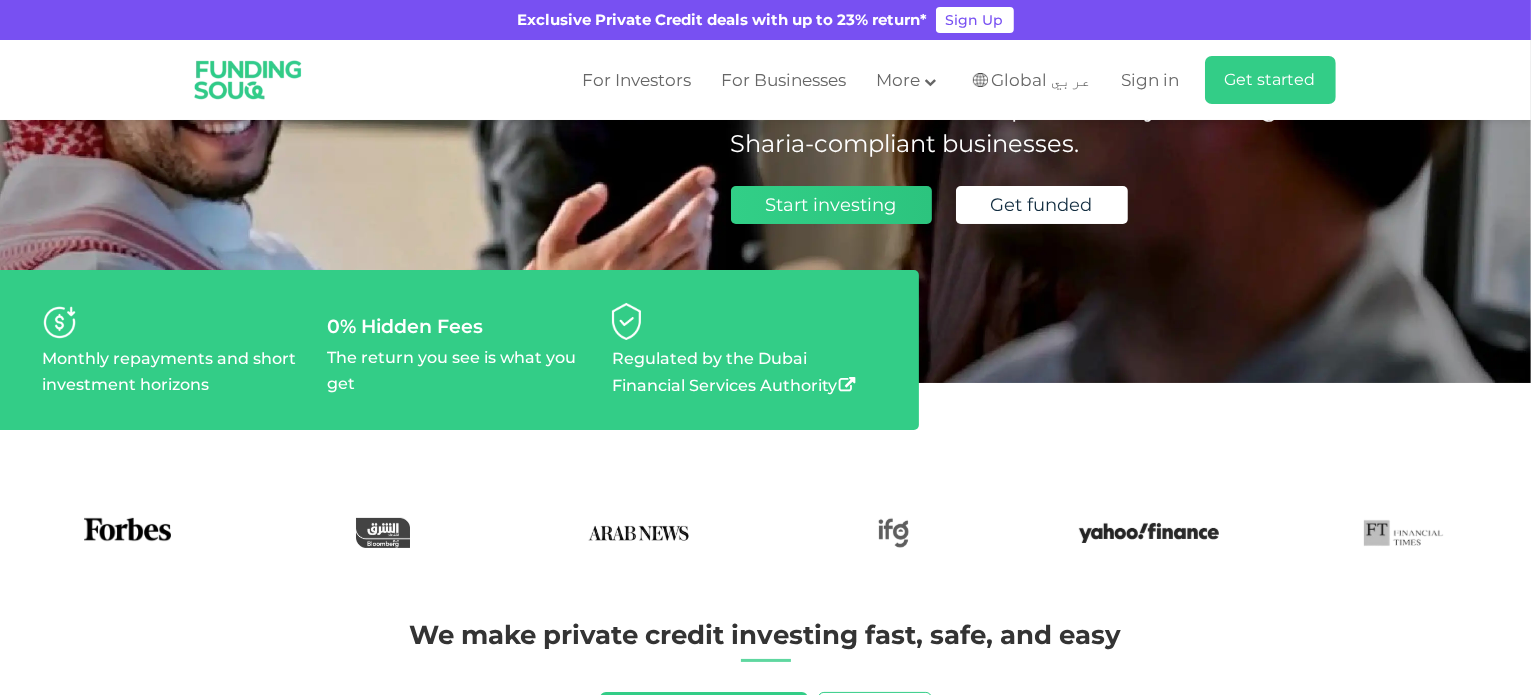 click on "Start investing" at bounding box center (831, 205) 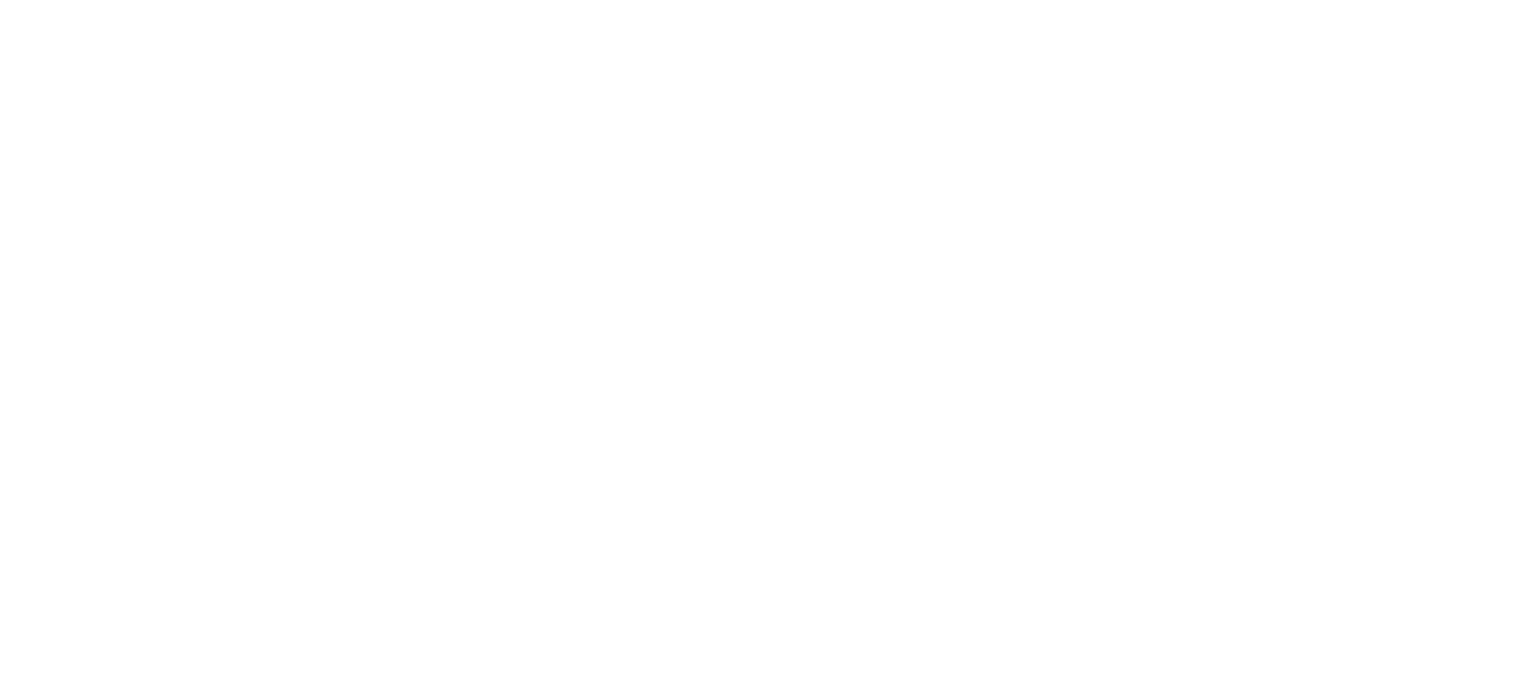 scroll, scrollTop: 0, scrollLeft: 0, axis: both 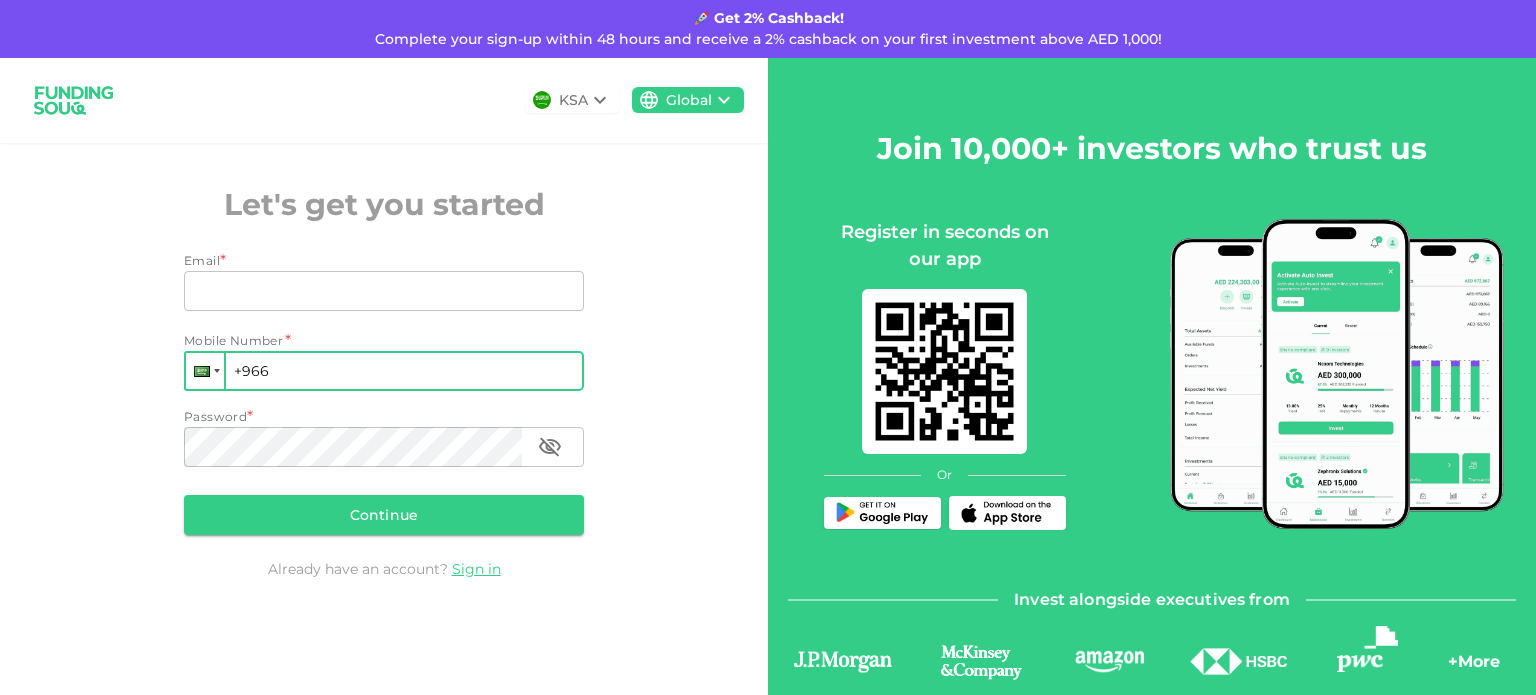 click at bounding box center [205, 371] 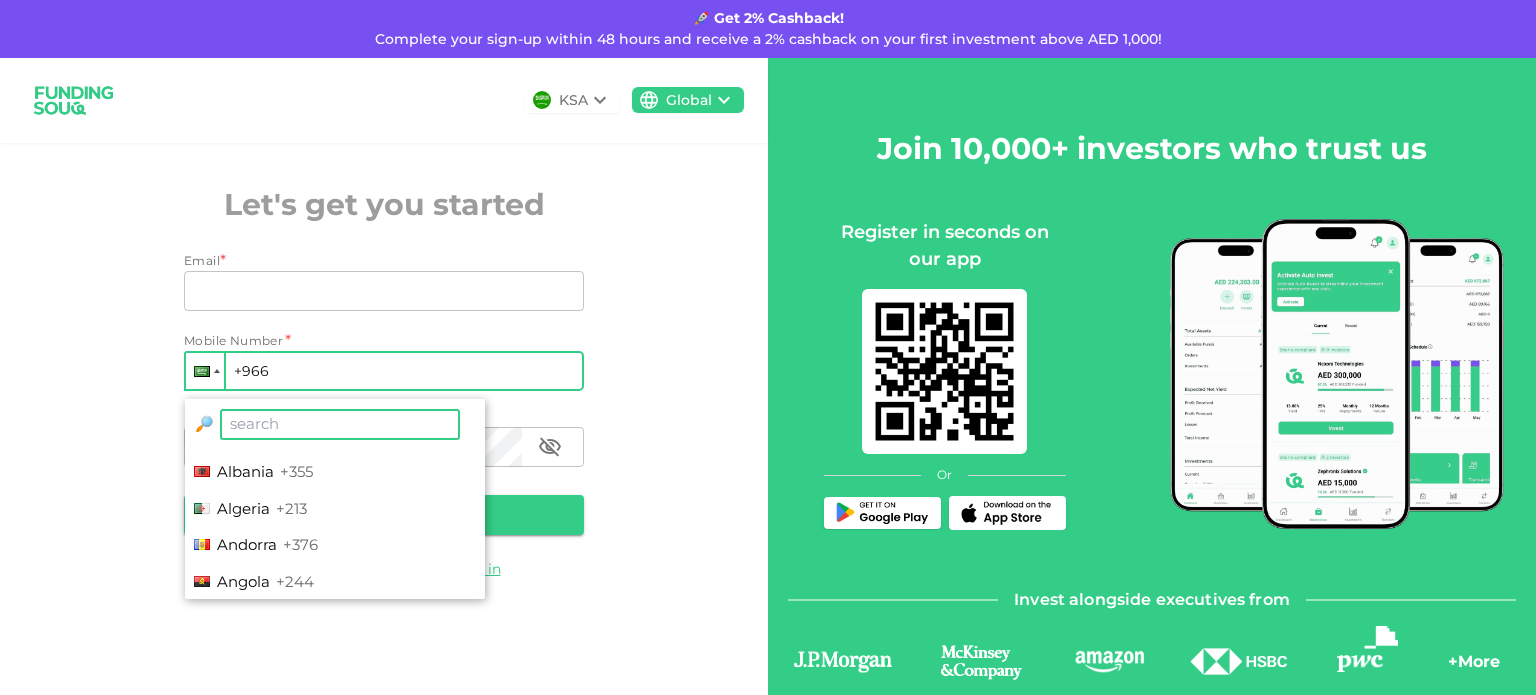scroll, scrollTop: 0, scrollLeft: 0, axis: both 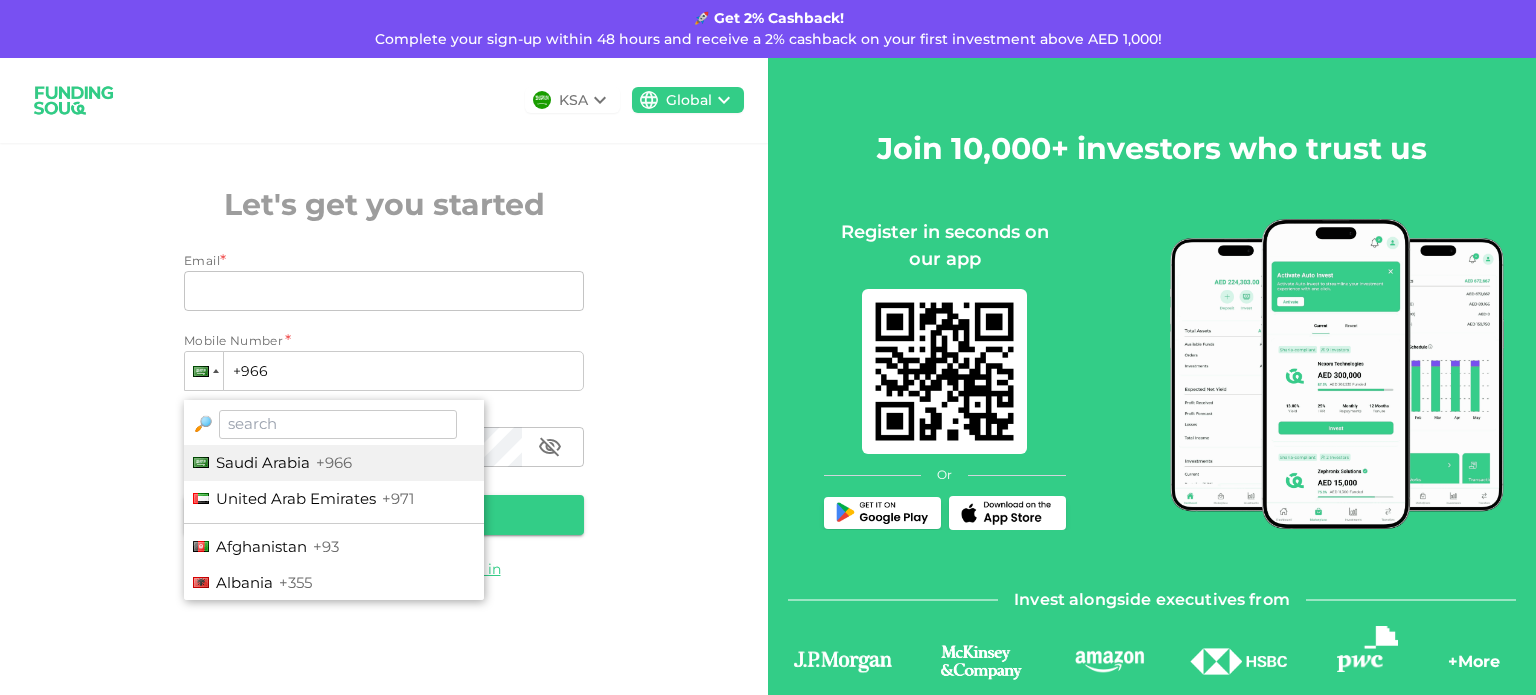 click on "KSA Global Let's get you started   Email * Email Email   Mobile Number * Phone +[COUNTRY_CODE] 🔎 Saudi Arabia +[COUNTRY_CODE] United Arab Emirates +[COUNTRY_CODE] Afghanistan +[COUNTRY_CODE] Albania +[COUNTRY_CODE] Algeria +[COUNTRY_CODE] Andorra +[COUNTRY_CODE] Angola +[COUNTRY_CODE] Antigua and Barbuda +[COUNTRY_CODE] Argentina +[COUNTRY_CODE] Armenia +[COUNTRY_CODE] Aruba +[COUNTRY_CODE] Australia +[COUNTRY_CODE] Austria +[COUNTRY_CODE] Azerbaijan +[COUNTRY_CODE] Bahamas +[COUNTRY_CODE] Bahrain +[COUNTRY_CODE] Bangladesh +[COUNTRY_CODE] Barbados +[COUNTRY_CODE] Belarus +[COUNTRY_CODE] Belgium +[COUNTRY_CODE] Belize +[COUNTRY_CODE] Benin +[COUNTRY_CODE] Bhutan +[COUNTRY_CODE] Bolivia +[COUNTRY_CODE] Bosnia and Herzegovina +[COUNTRY_CODE] Botswana +[COUNTRY_CODE] Brazil +[COUNTRY_CODE] British Indian Ocean Territory +[COUNTRY_CODE] Brunei +[COUNTRY_CODE] Bulgaria +[COUNTRY_CODE] Burkina Faso +[COUNTRY_CODE] Burundi +[COUNTRY_CODE] Cambodia +[COUNTRY_CODE] Cameroon +[COUNTRY_CODE] Canada +[COUNTRY_CODE] Cape Verde +[COUNTRY_CODE] Caribbean Netherlands +[COUNTRY_CODE] Central African Republic +[COUNTRY_CODE] Chad +[COUNTRY_CODE] Chile +[COUNTRY_CODE] China +[COUNTRY_CODE] Colombia +[COUNTRY_CODE] Comoros +[COUNTRY_CODE] Congo +[COUNTRY_CODE] Congo +[COUNTRY_CODE] Costa Rica +[COUNTRY_CODE] Côte d’Ivoire +[COUNTRY_CODE] Croatia +[COUNTRY_CODE] Cuba +[COUNTRY_CODE] Curaçao +[COUNTRY_CODE] Cyprus +[COUNTRY_CODE] Czech Republic +[COUNTRY_CODE] Denmark +[COUNTRY_CODE] Djibouti +[COUNTRY_CODE] Dominica +[COUNTRY_CODE] Dominican Republic +[COUNTRY_CODE] Ecuador +[COUNTRY_CODE] Egypt +[COUNTRY_CODE] El Salvador +[COUNTRY_CODE] Equatorial Guinea +[COUNTRY_CODE] Eritrea +[COUNTRY_CODE]" at bounding box center (384, 348) 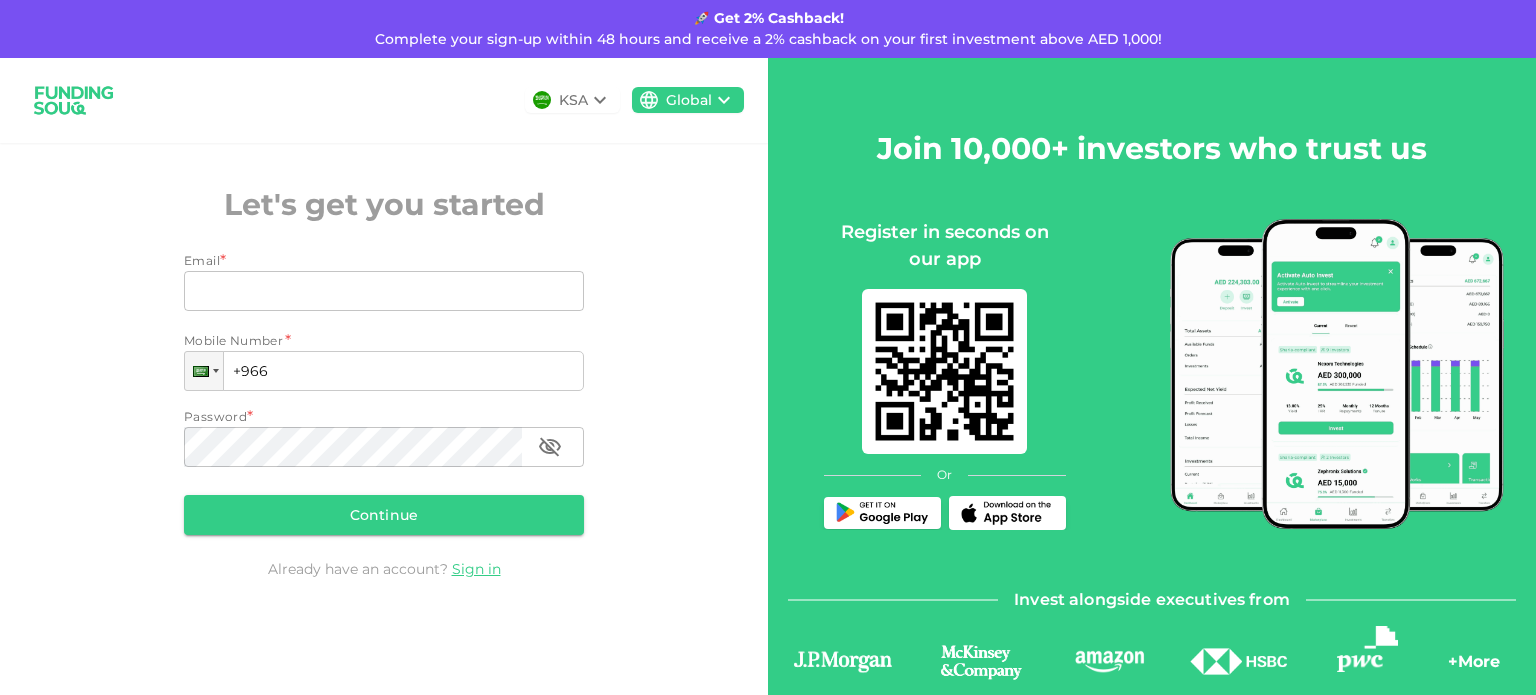 click on "KSA" at bounding box center (573, 100) 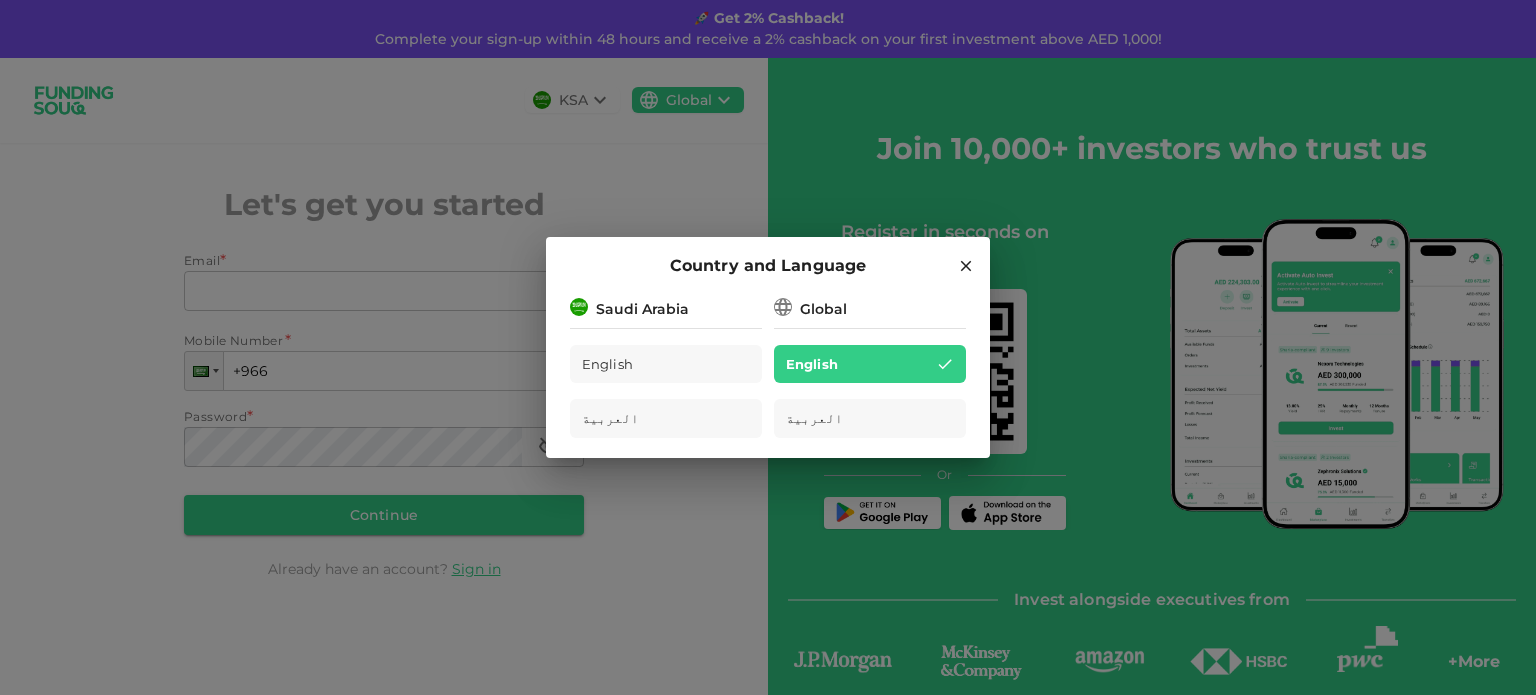 click on "Country and Language Saudi Arabia   English   العربية Global   English   العربية" at bounding box center [768, 347] 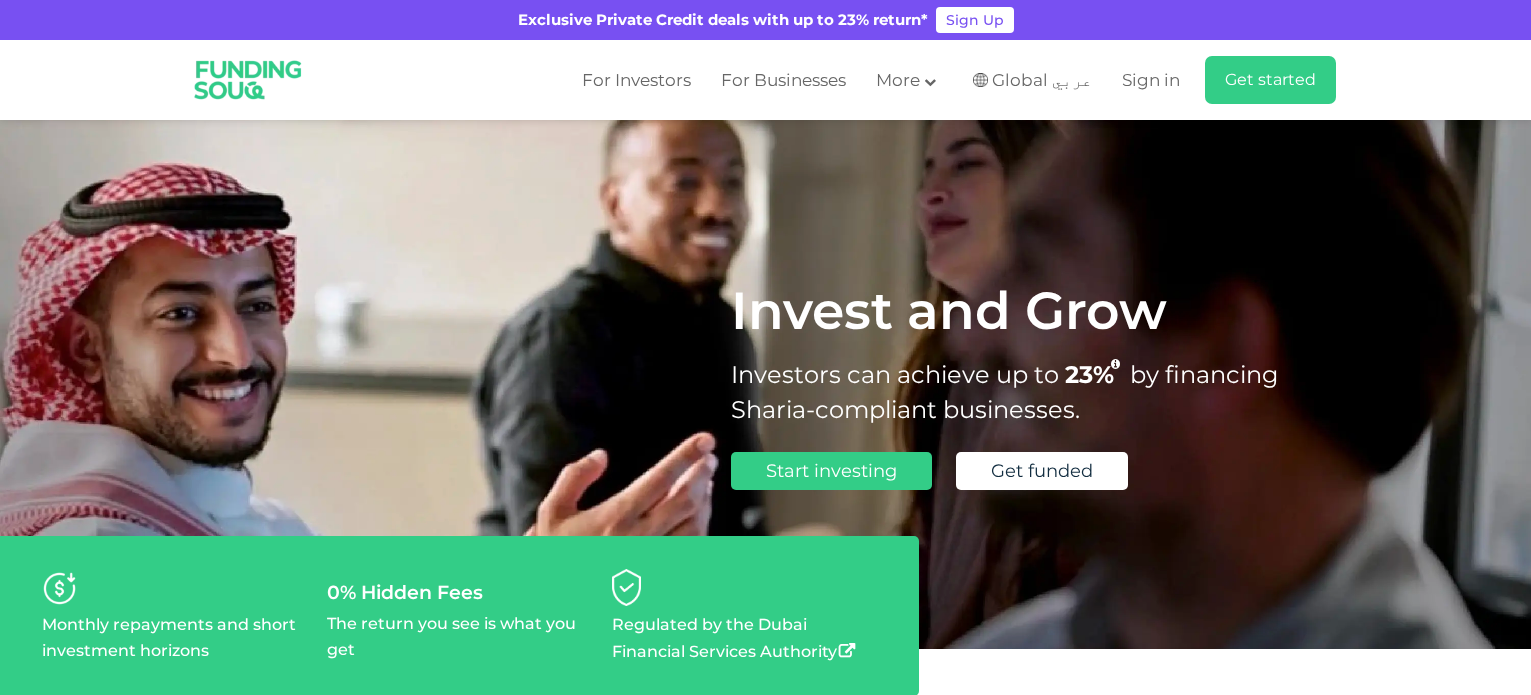 scroll, scrollTop: 266, scrollLeft: 0, axis: vertical 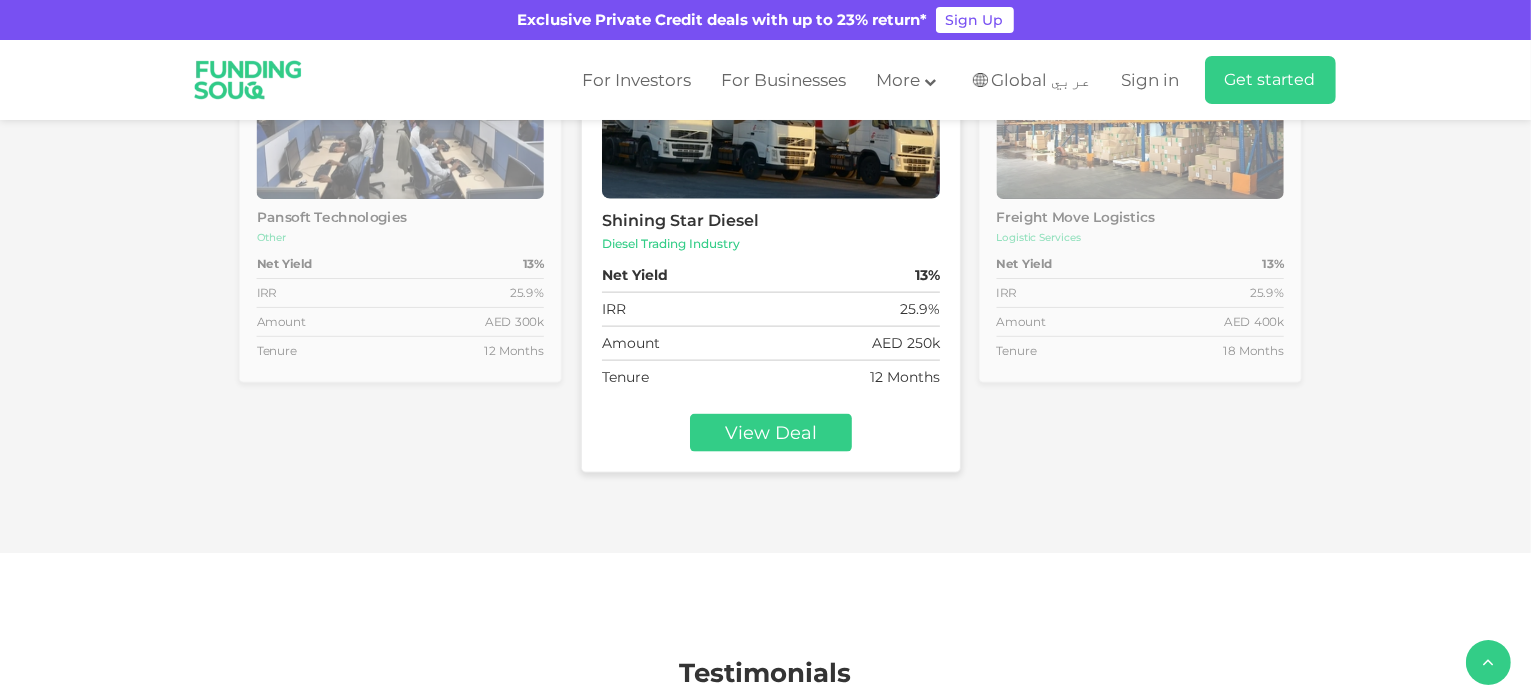 type 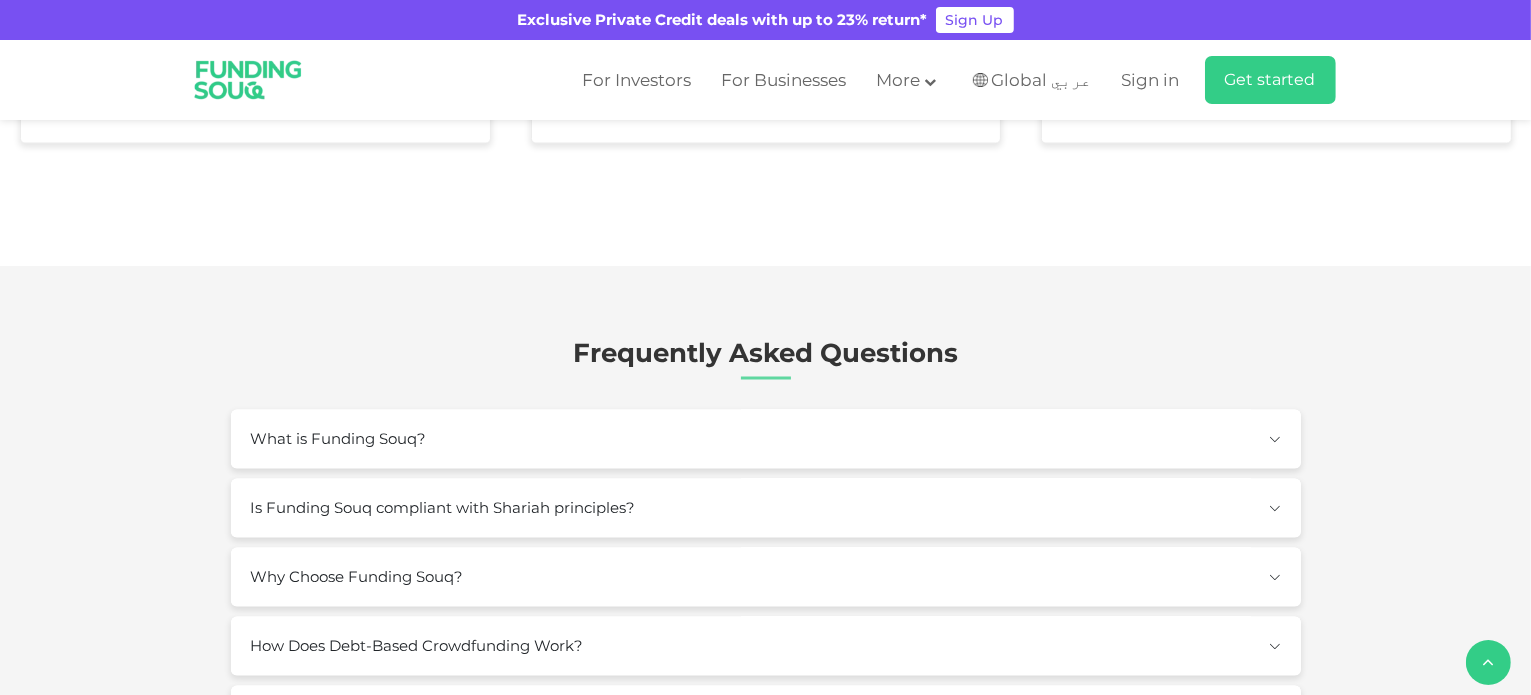 scroll, scrollTop: 3466, scrollLeft: 0, axis: vertical 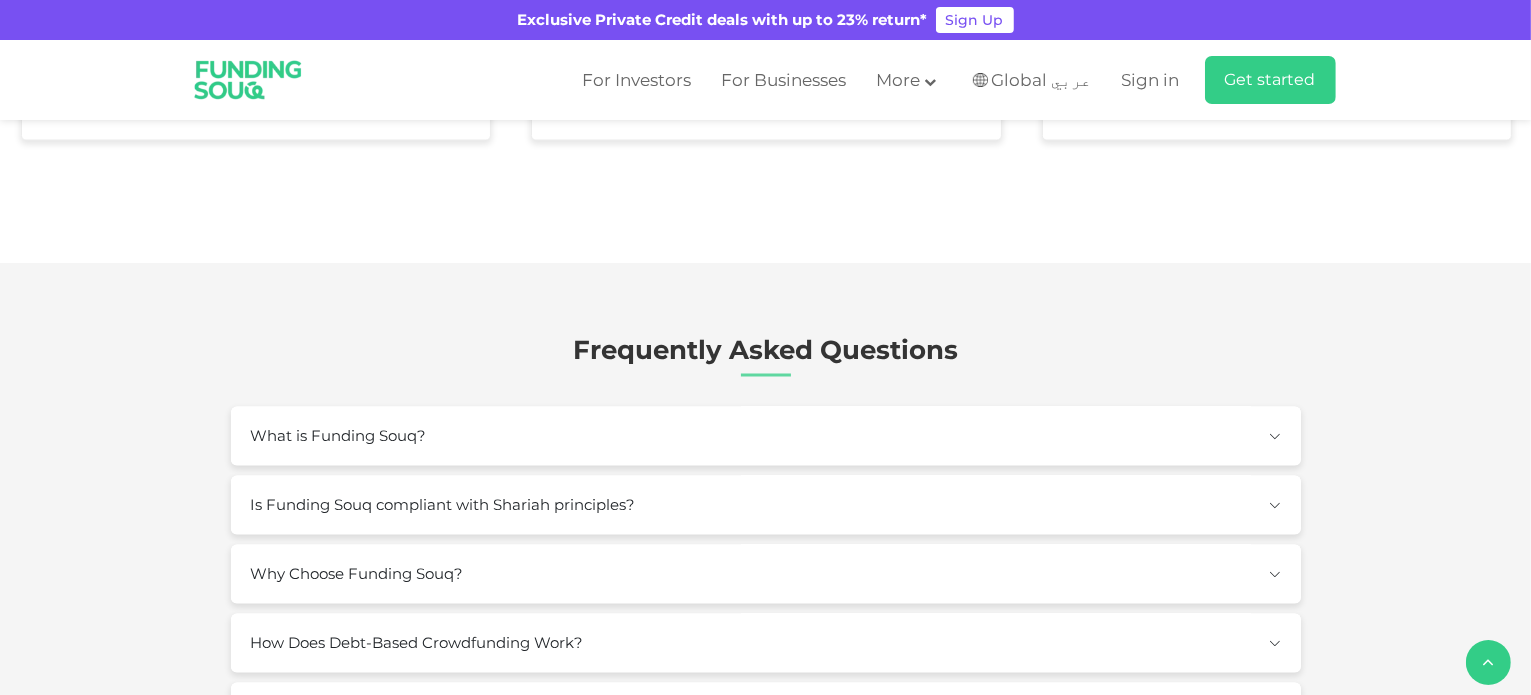 click on "Net Yield
13%" at bounding box center (1139, -536) 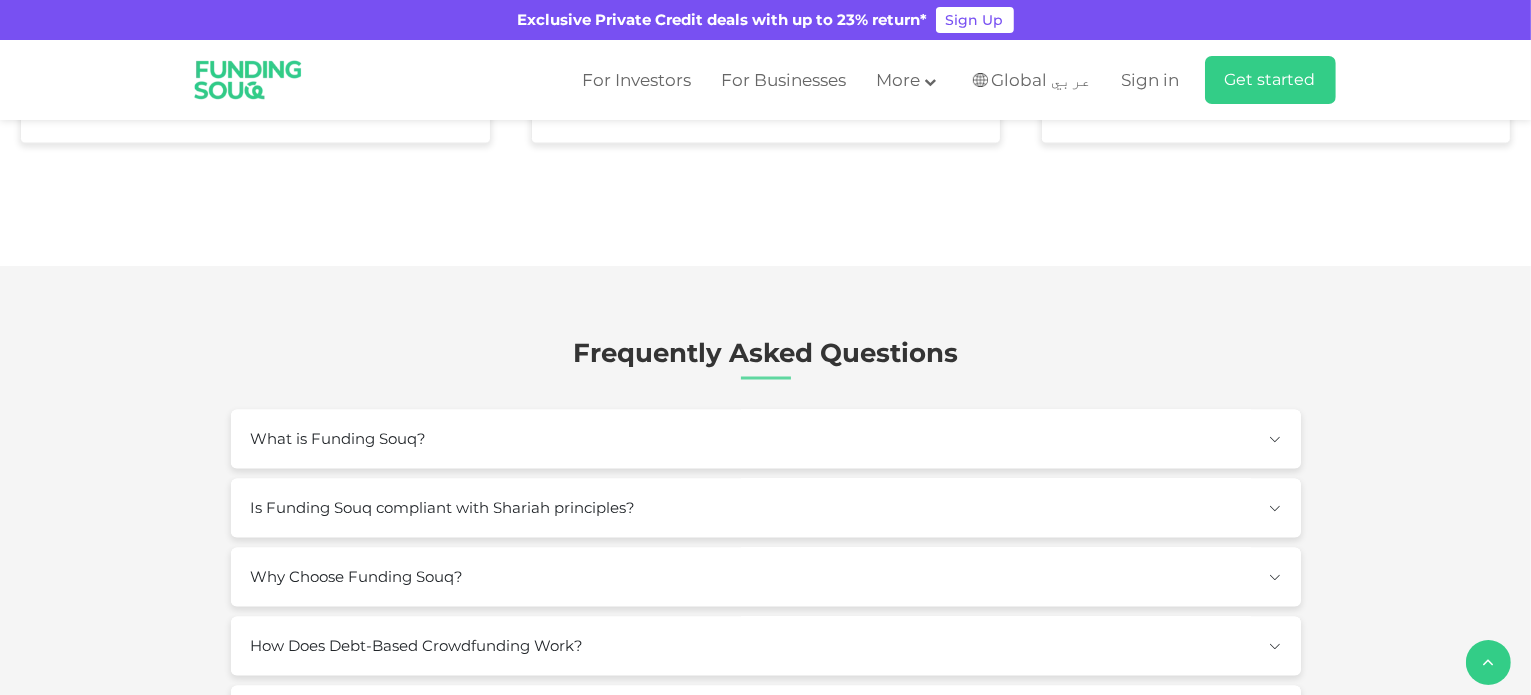 scroll, scrollTop: 3466, scrollLeft: 0, axis: vertical 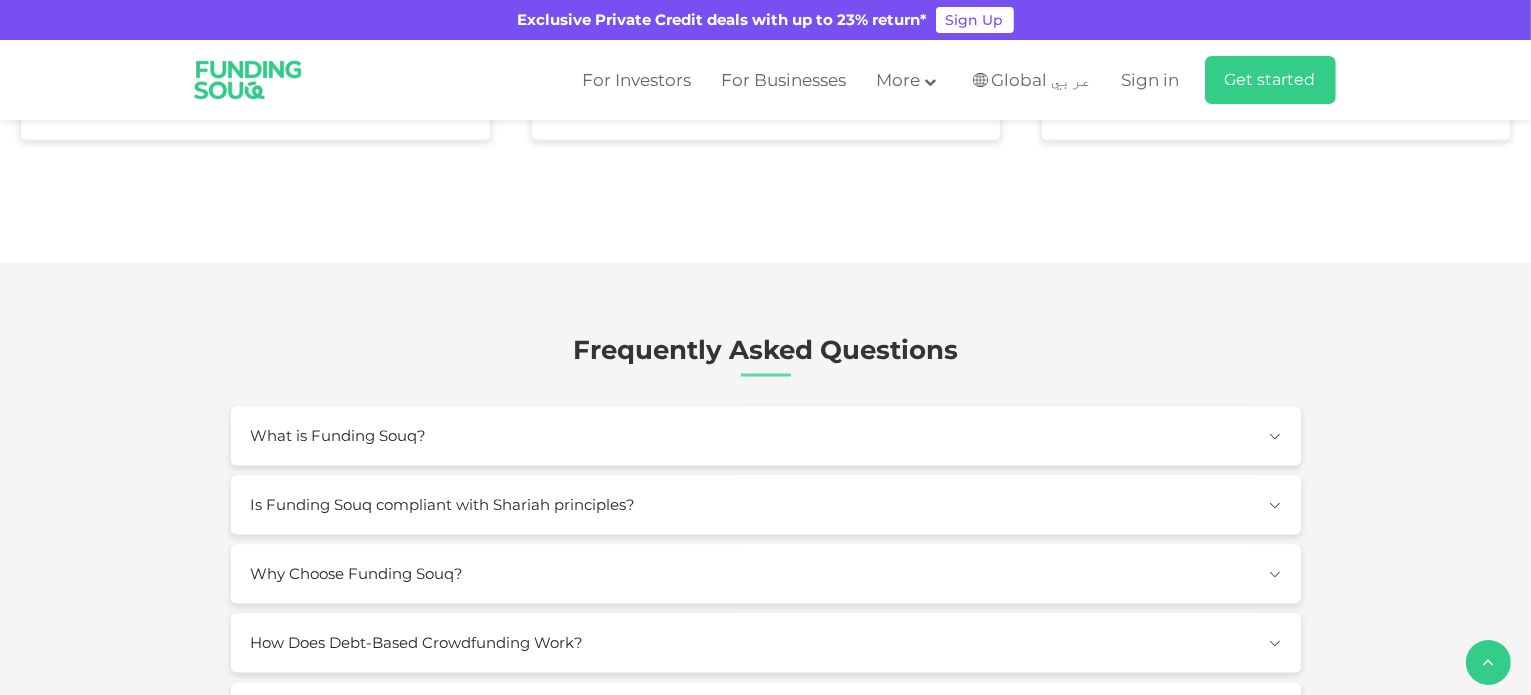 click on "View Deal" at bounding box center (771, -367) 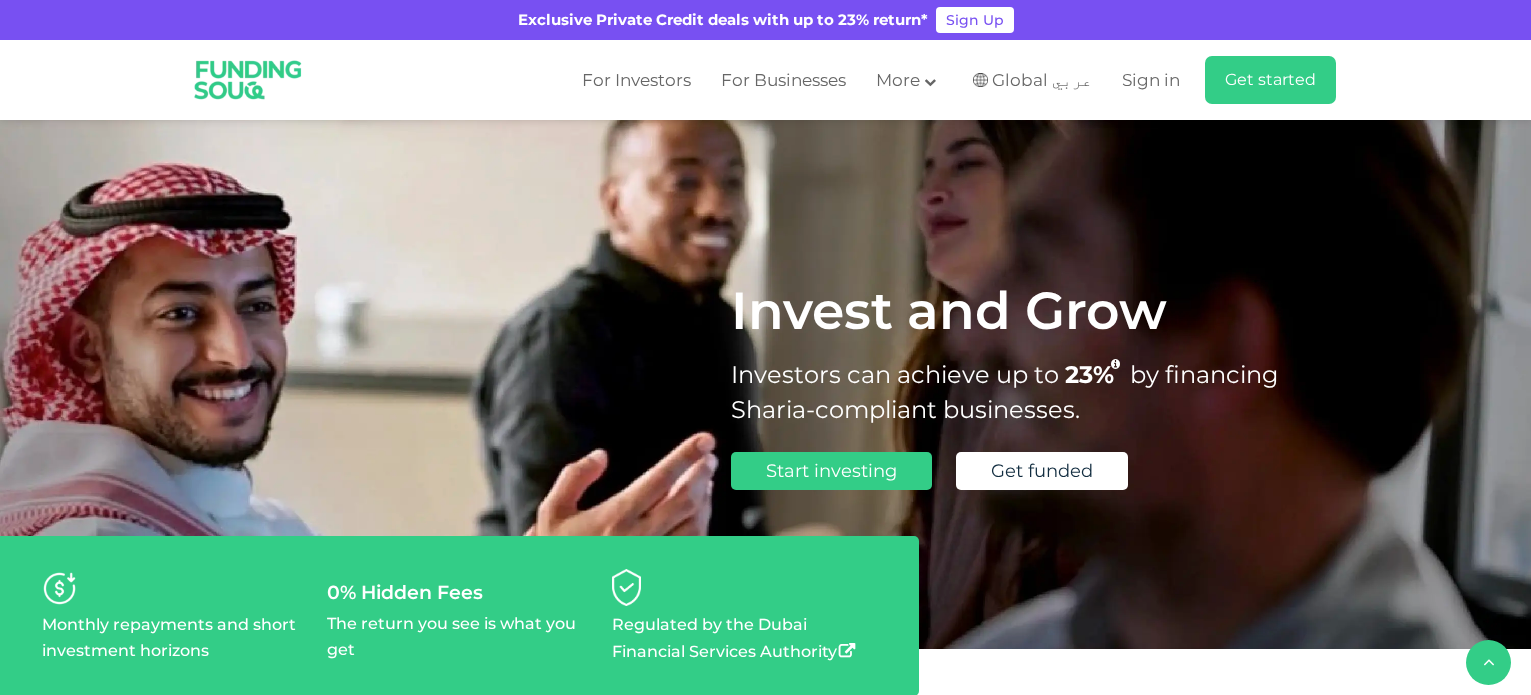 scroll, scrollTop: 3466, scrollLeft: 0, axis: vertical 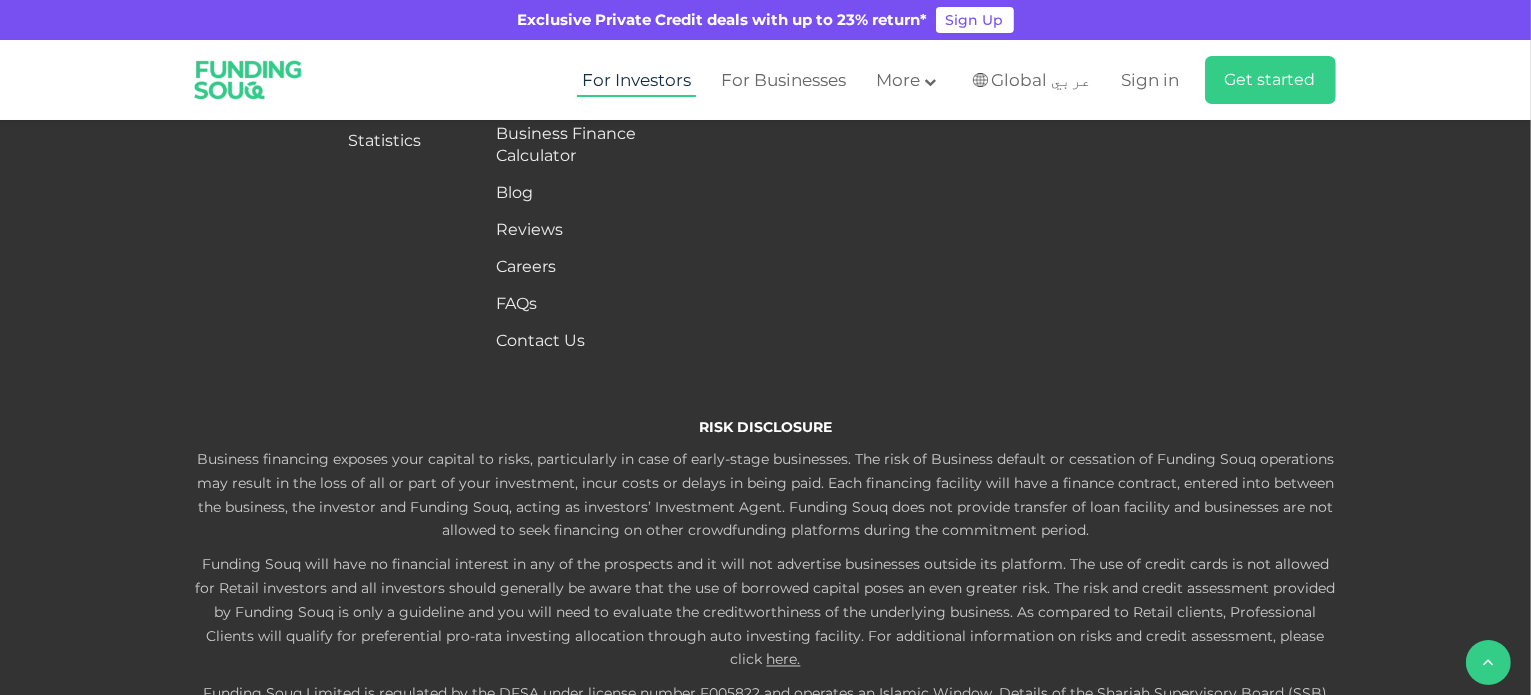 click on "For Investors" at bounding box center (636, 80) 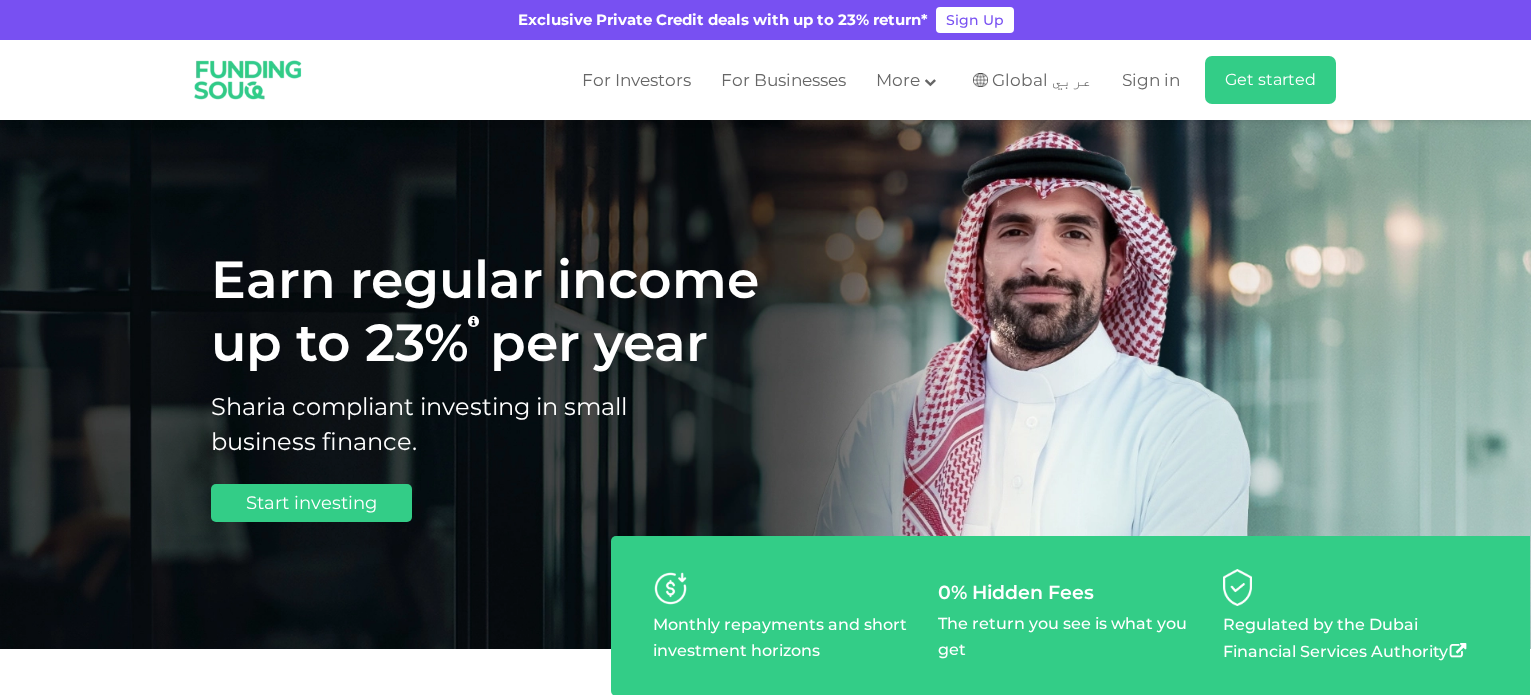 scroll, scrollTop: 0, scrollLeft: 0, axis: both 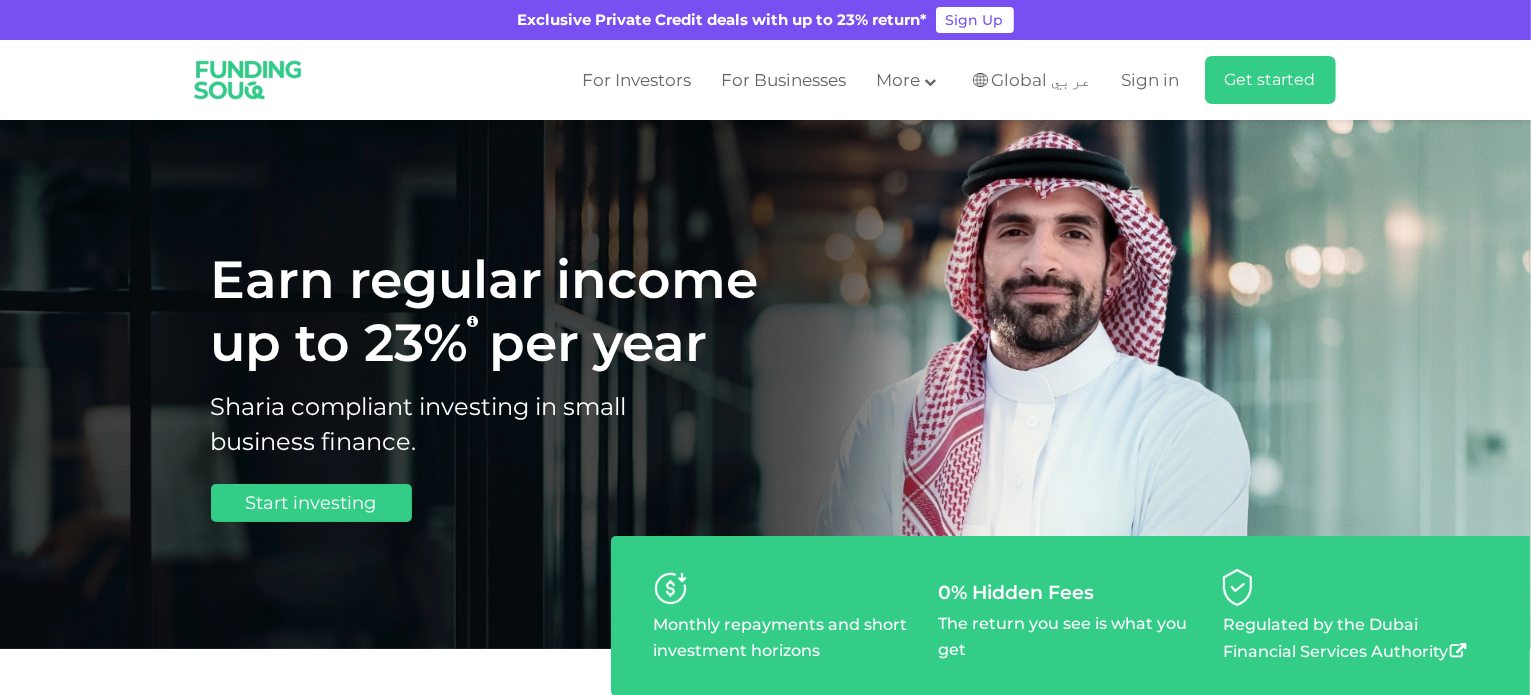 type 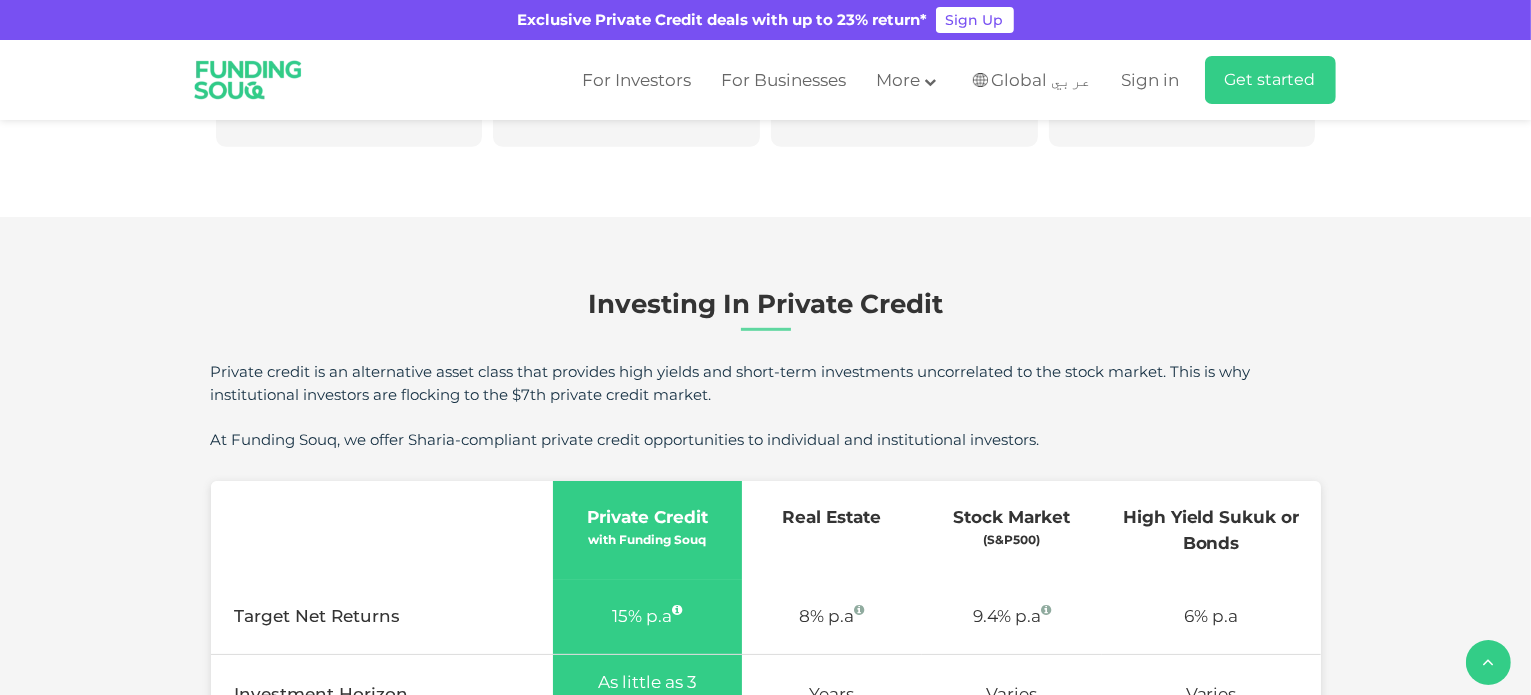 scroll, scrollTop: 1133, scrollLeft: 0, axis: vertical 